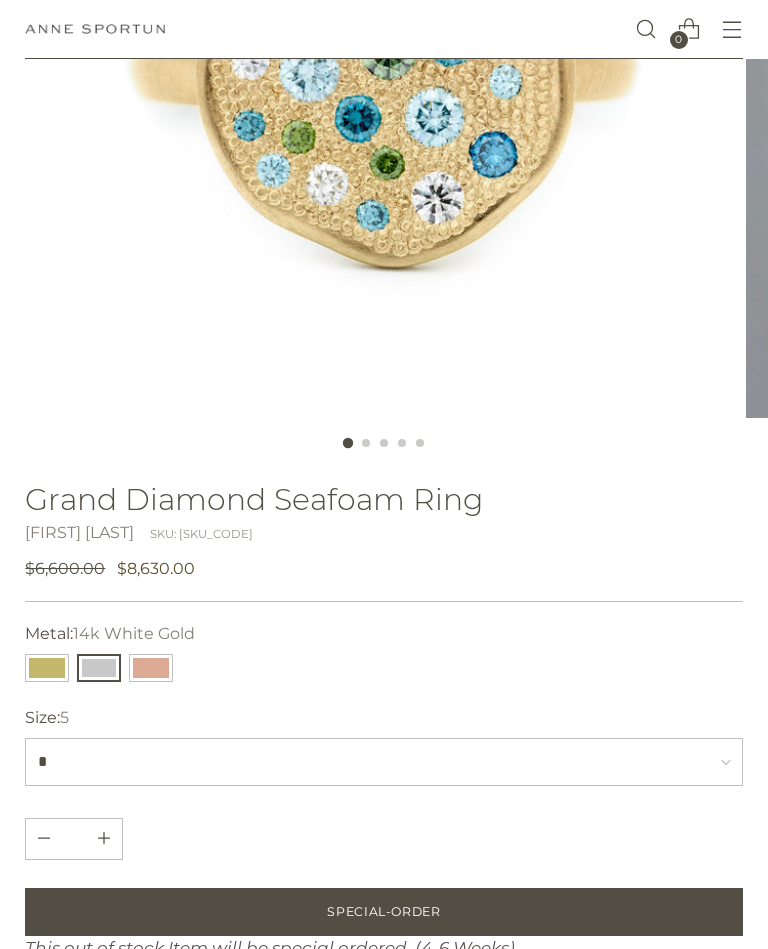 scroll, scrollTop: 459, scrollLeft: 0, axis: vertical 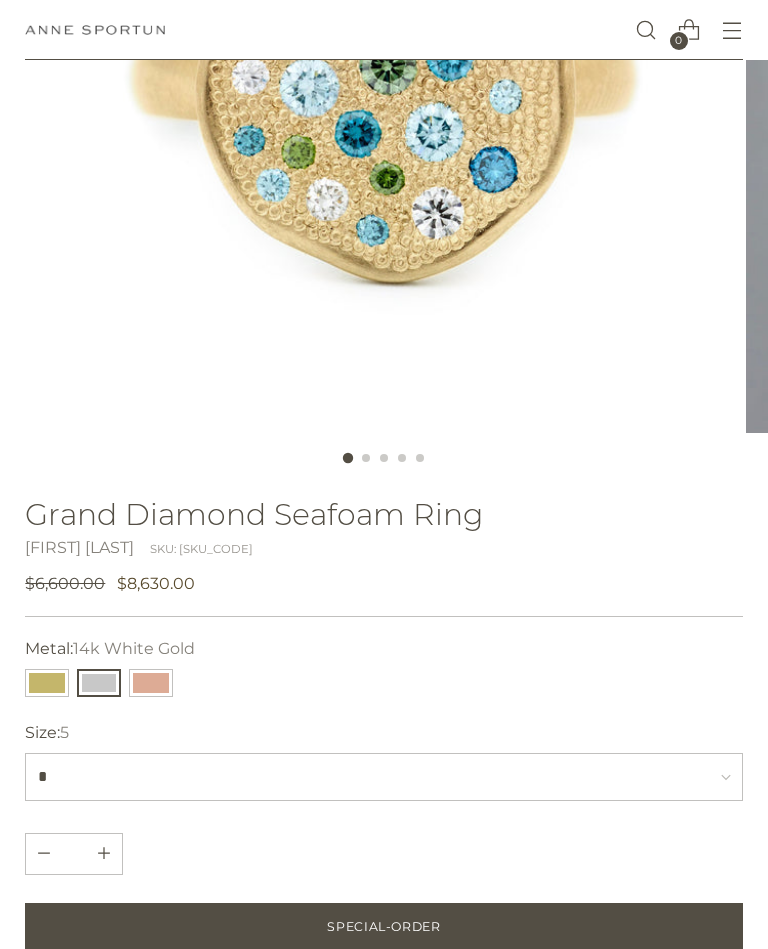 click on "Grand Diamond Seafoam Ring" at bounding box center (383, 515) 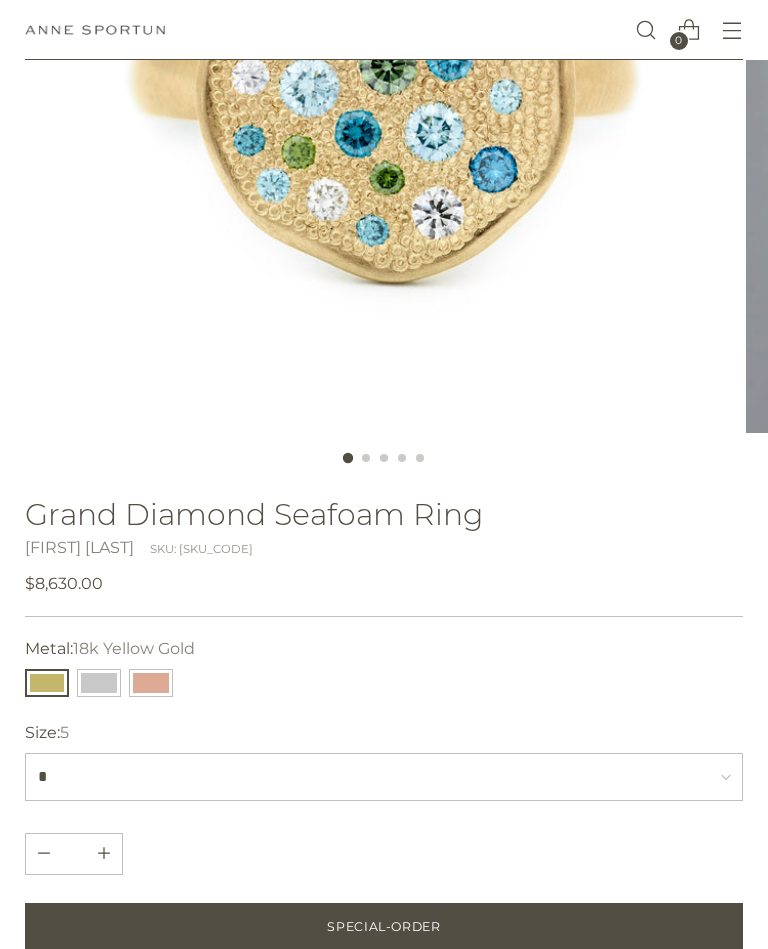 click at bounding box center (151, 683) 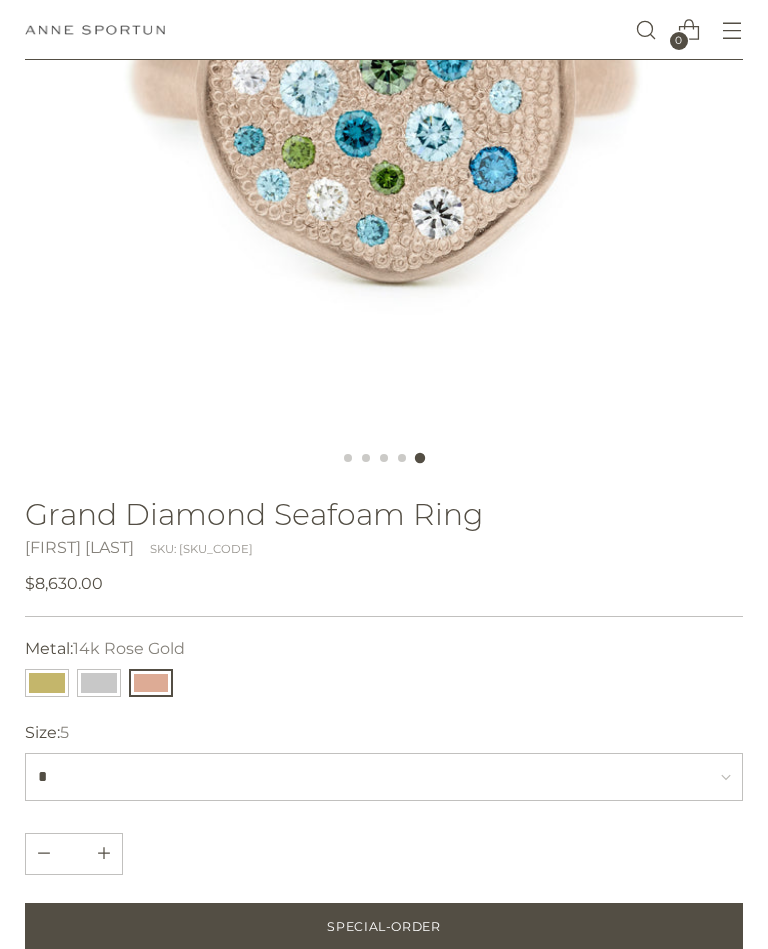 click at bounding box center [99, 683] 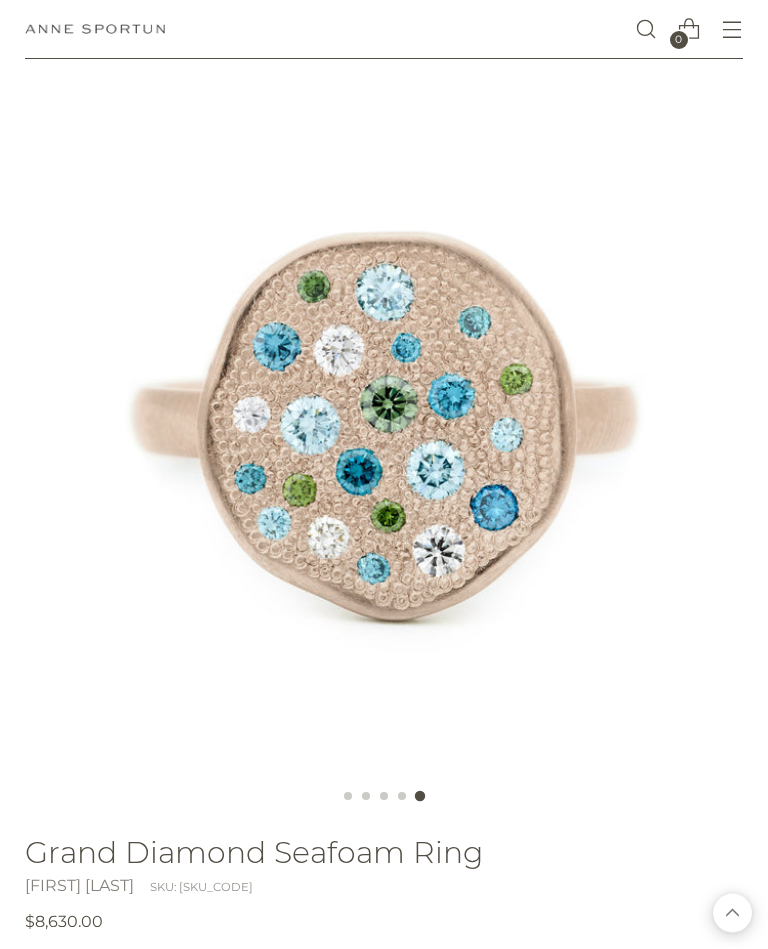 scroll, scrollTop: 0, scrollLeft: 0, axis: both 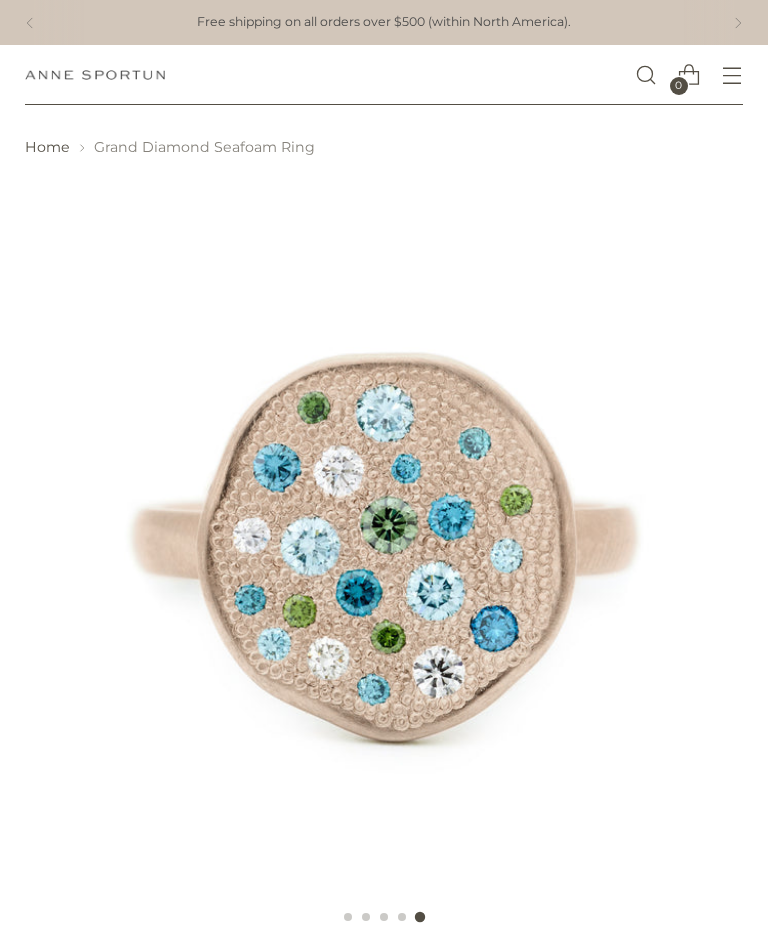click at bounding box center (726, 85) 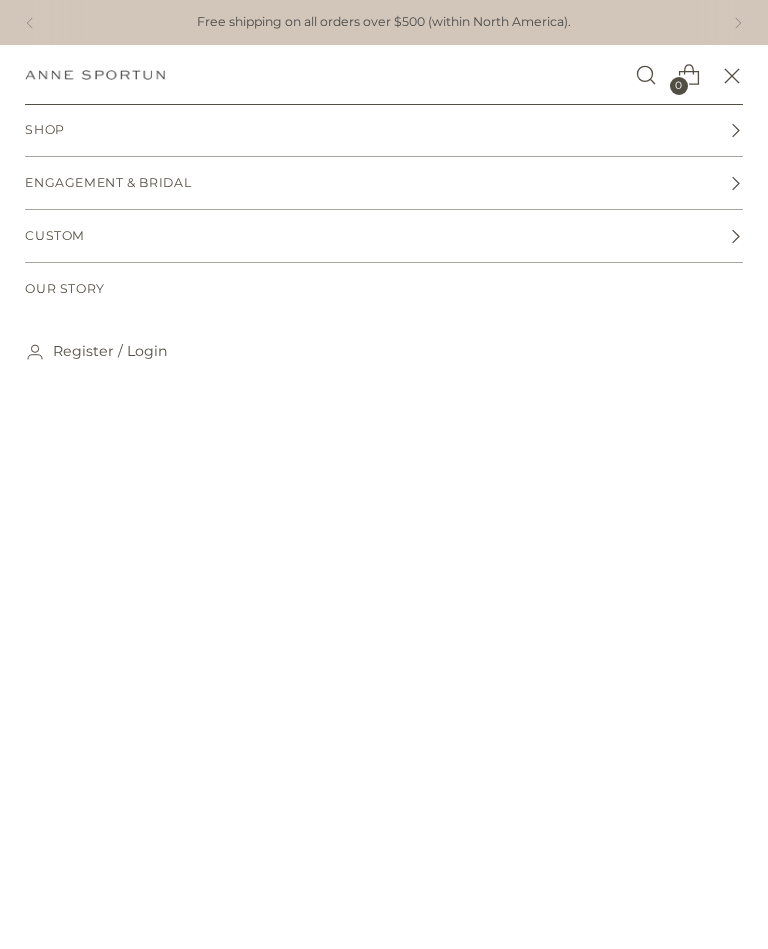 click at bounding box center [735, 130] 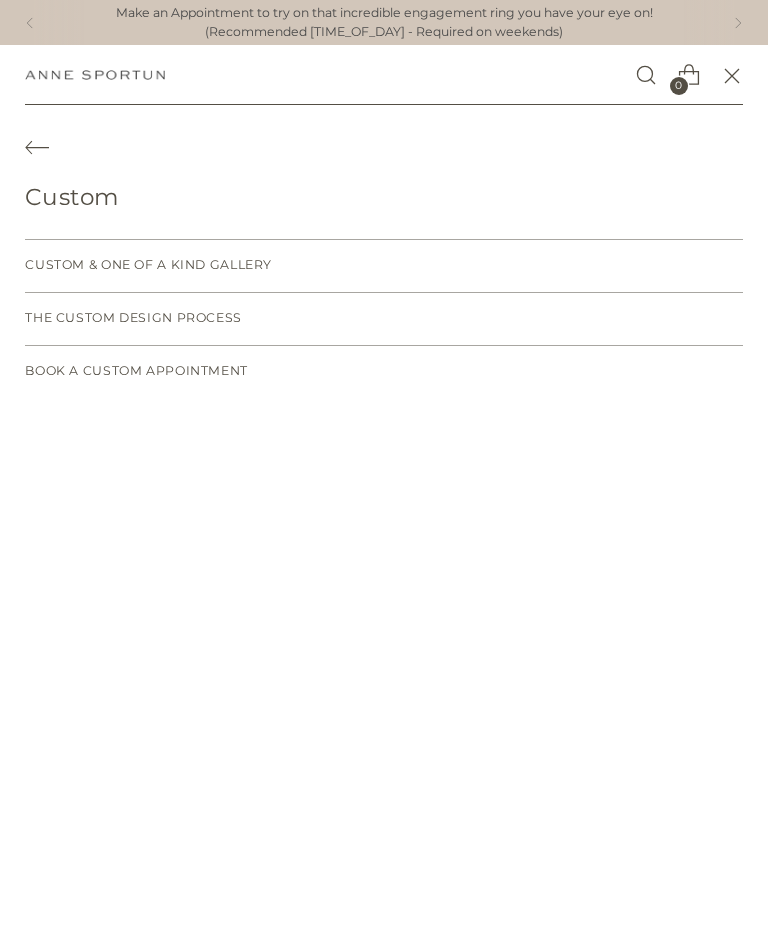 click on "Custom & One of a Kind Gallery" at bounding box center [148, 265] 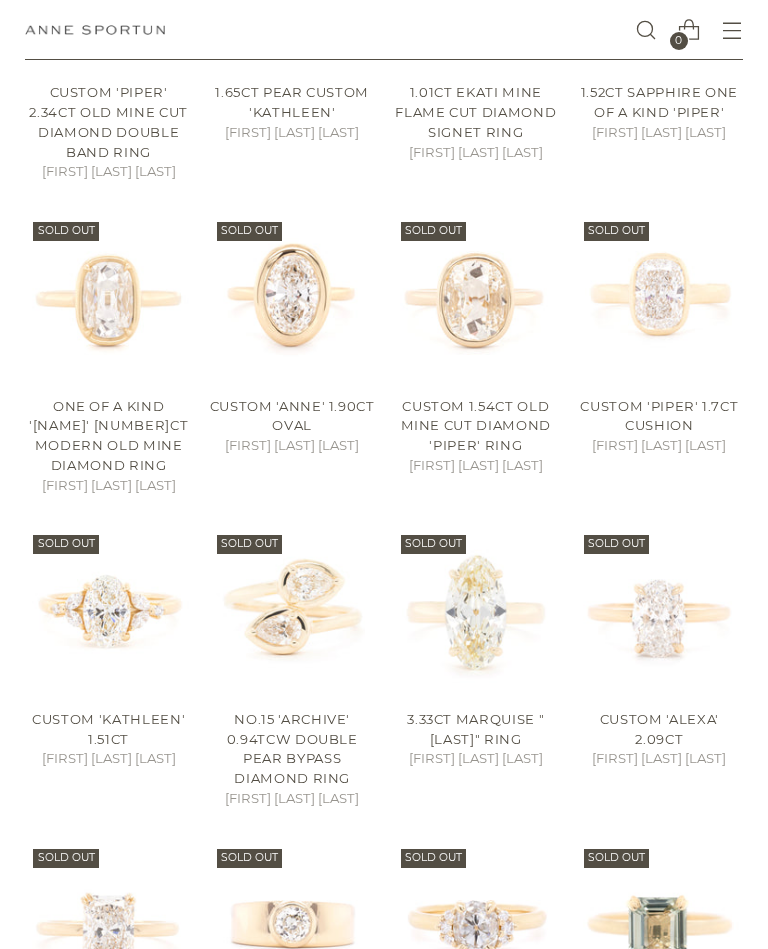scroll, scrollTop: 875, scrollLeft: 0, axis: vertical 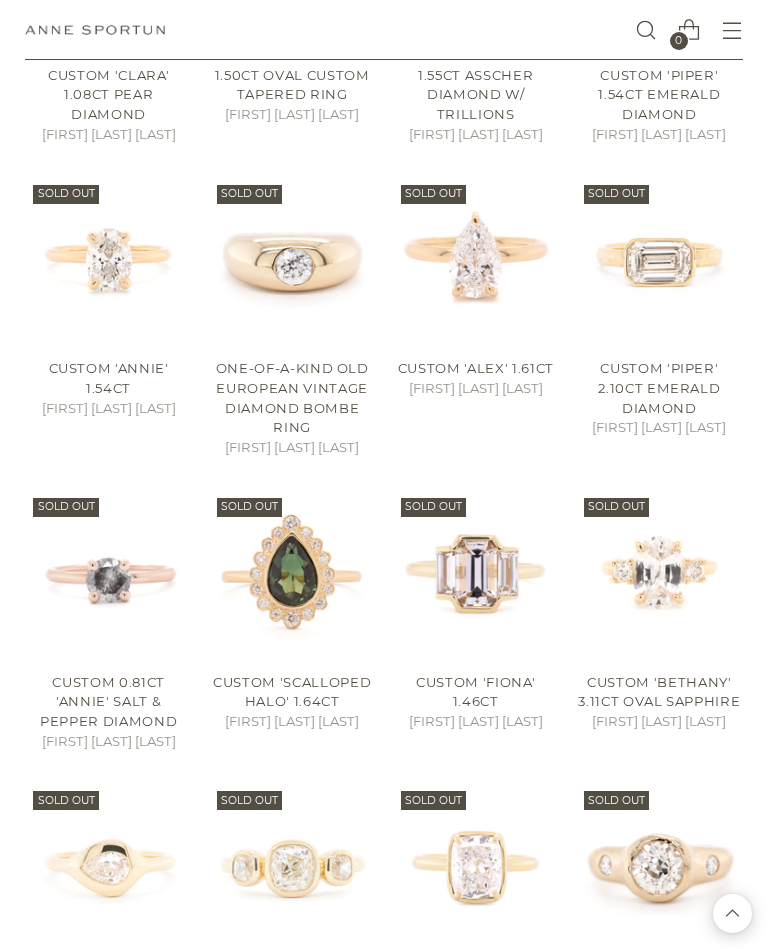 click on "Custom 'Clara' 1.08ct Pear Diamond" at bounding box center [108, 94] 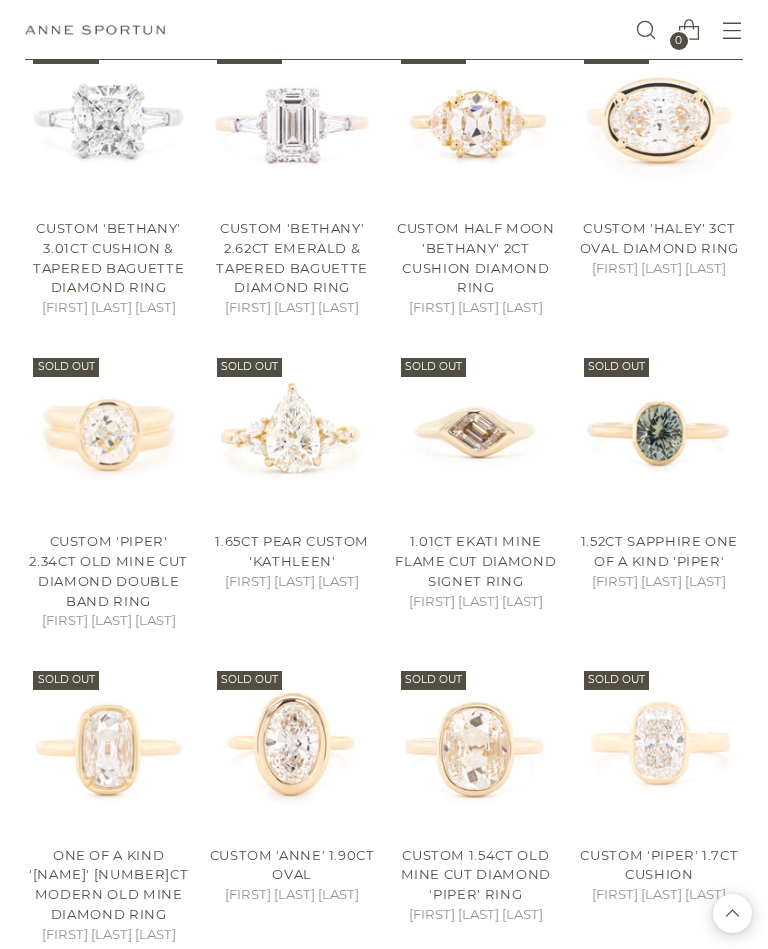 scroll, scrollTop: 0, scrollLeft: 0, axis: both 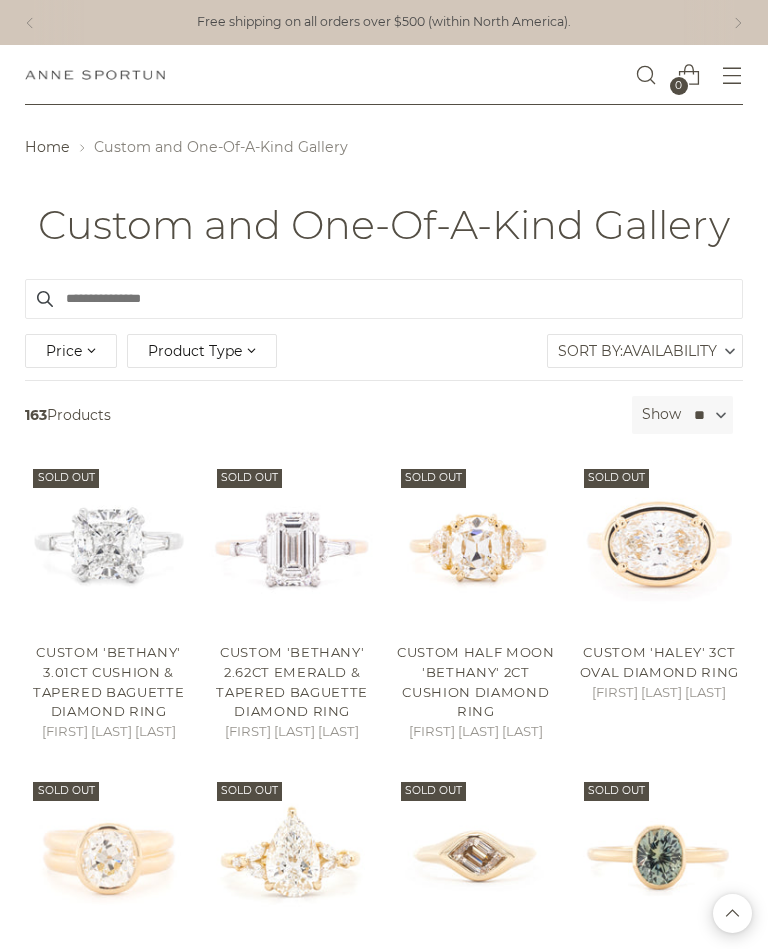 click at bounding box center (732, 75) 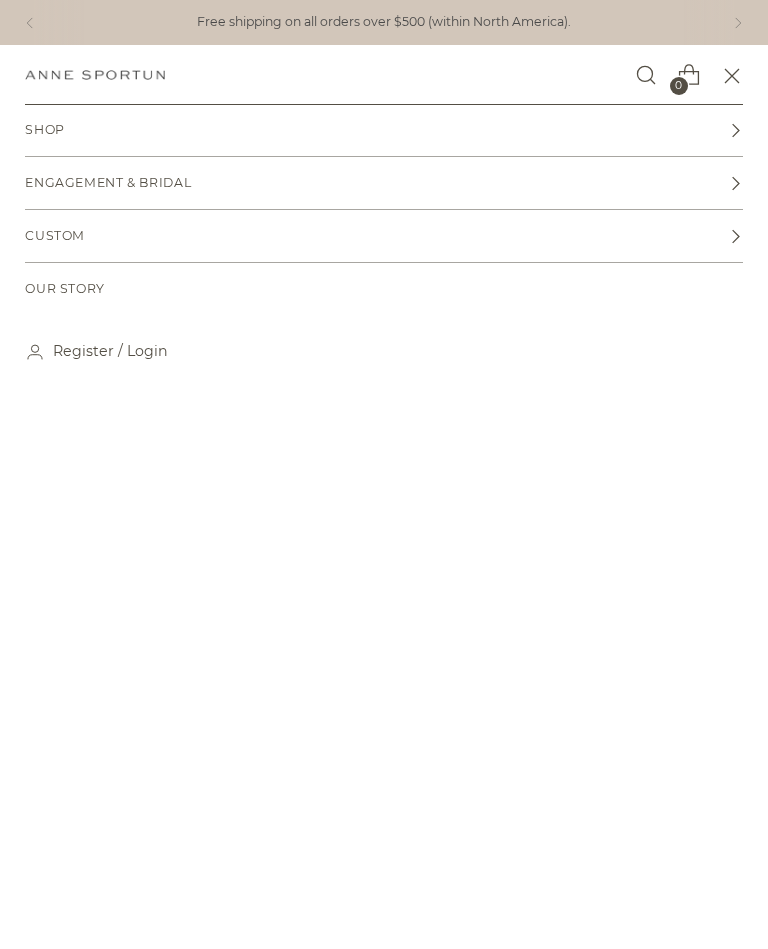 click on "Engagement & Bridal" at bounding box center (383, 130) 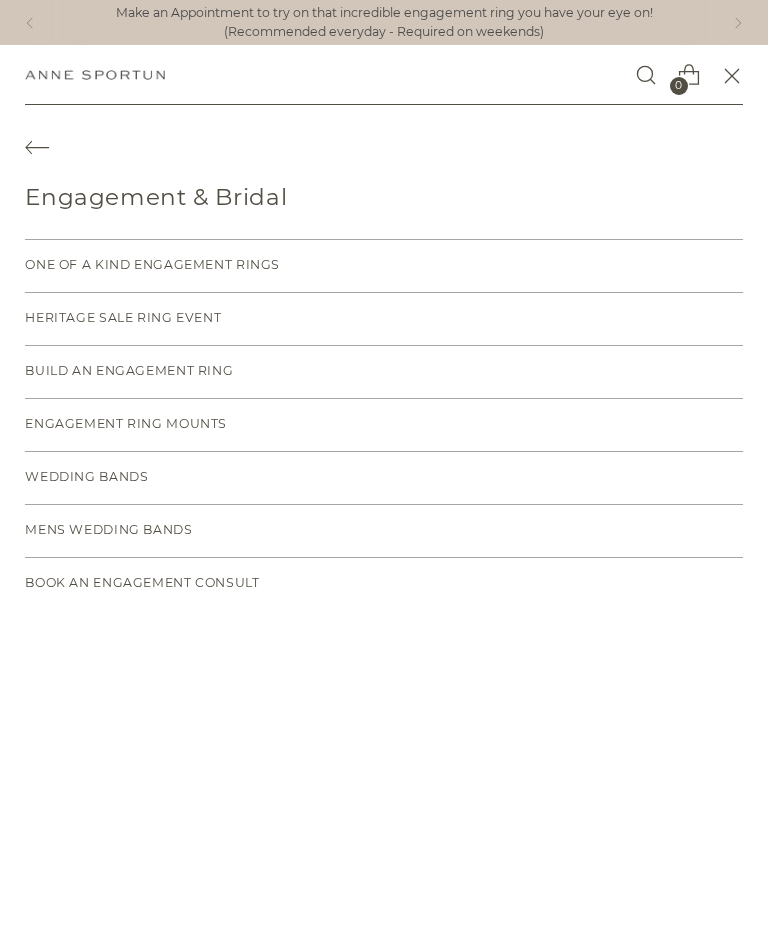 click on "Heritage Sale Ring Event" at bounding box center [123, 318] 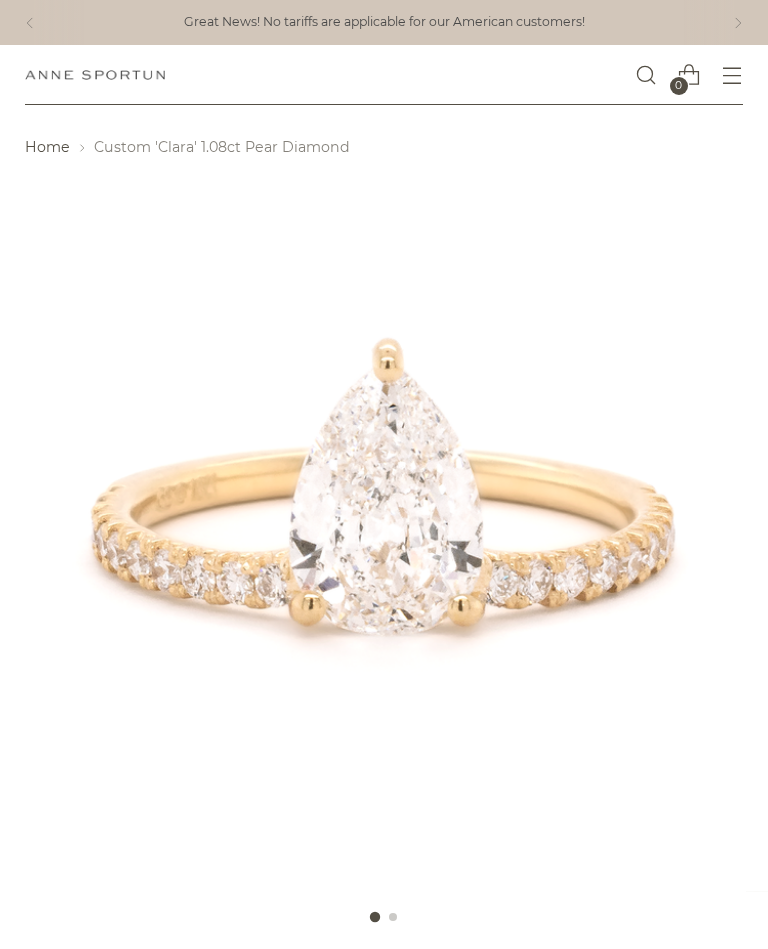 scroll, scrollTop: 0, scrollLeft: 0, axis: both 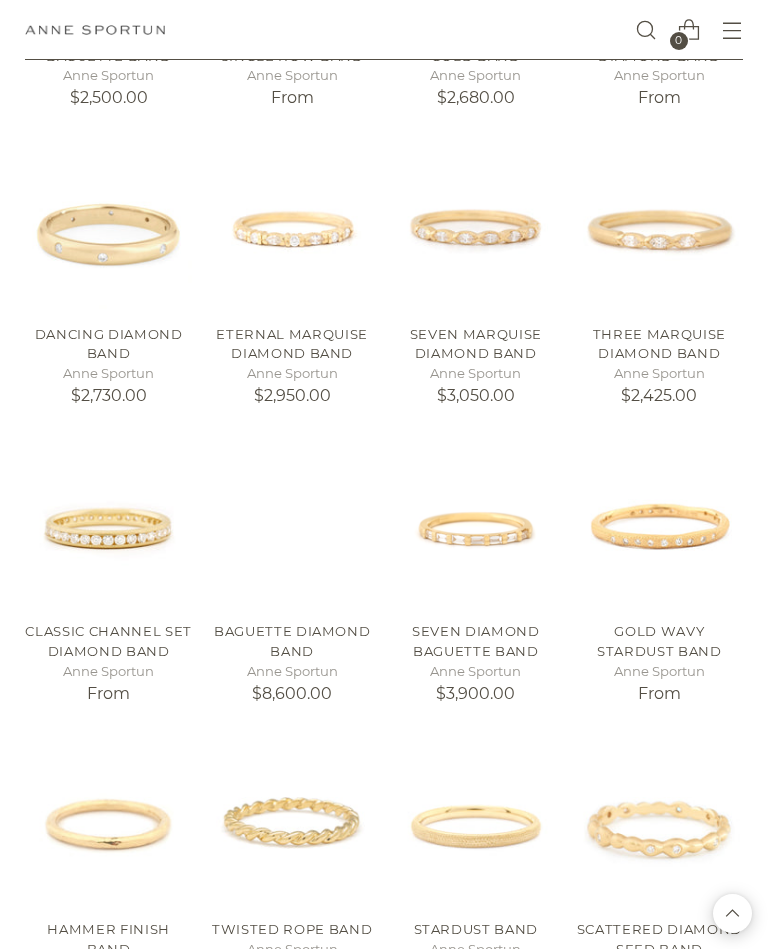 click on "Baguette Diamond Band" at bounding box center (292, 641) 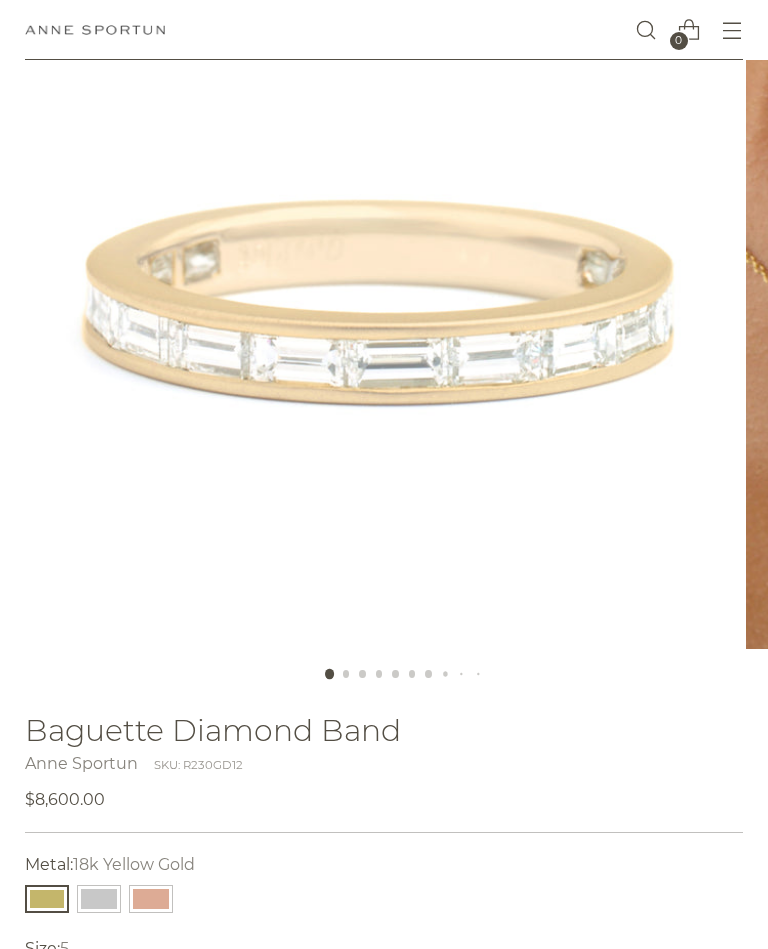 scroll, scrollTop: 256, scrollLeft: 0, axis: vertical 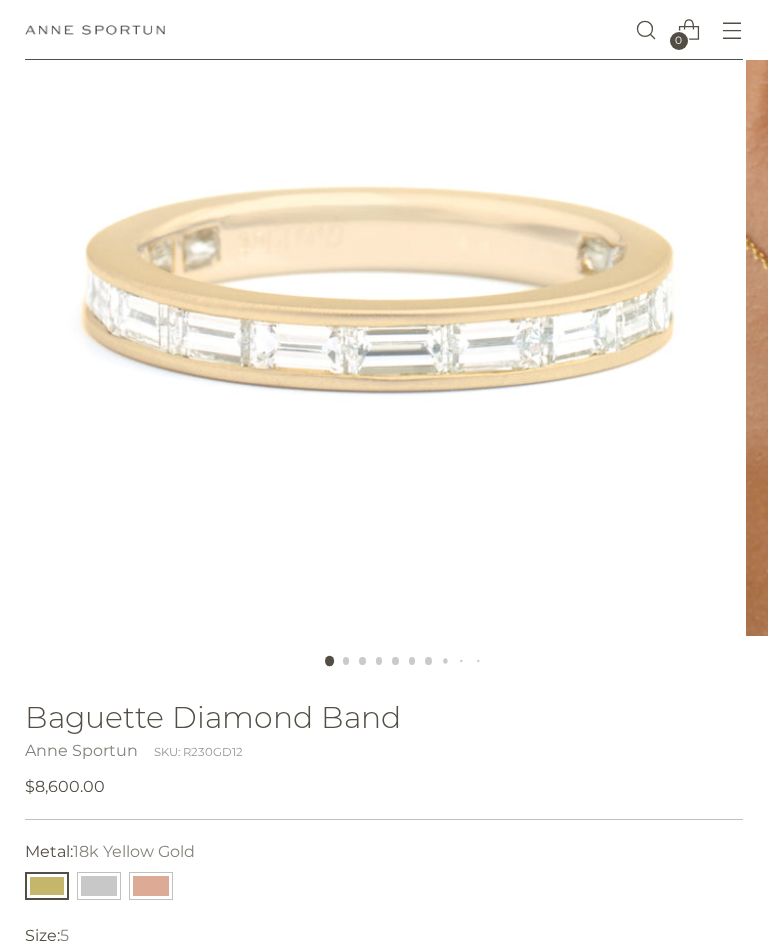 click at bounding box center [99, 886] 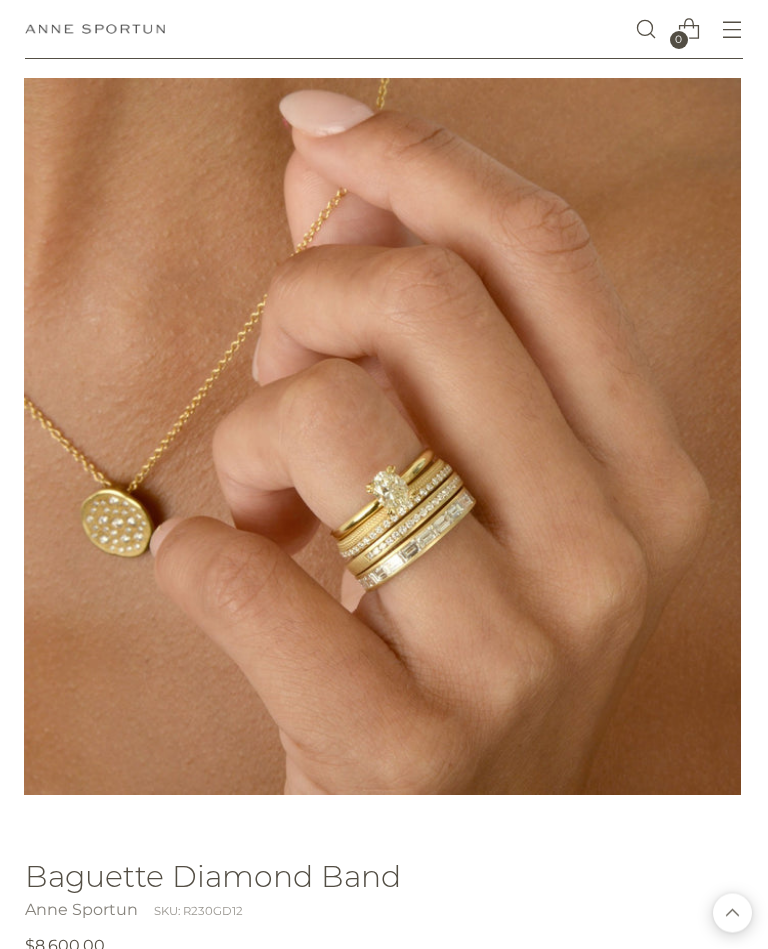 scroll, scrollTop: 0, scrollLeft: 0, axis: both 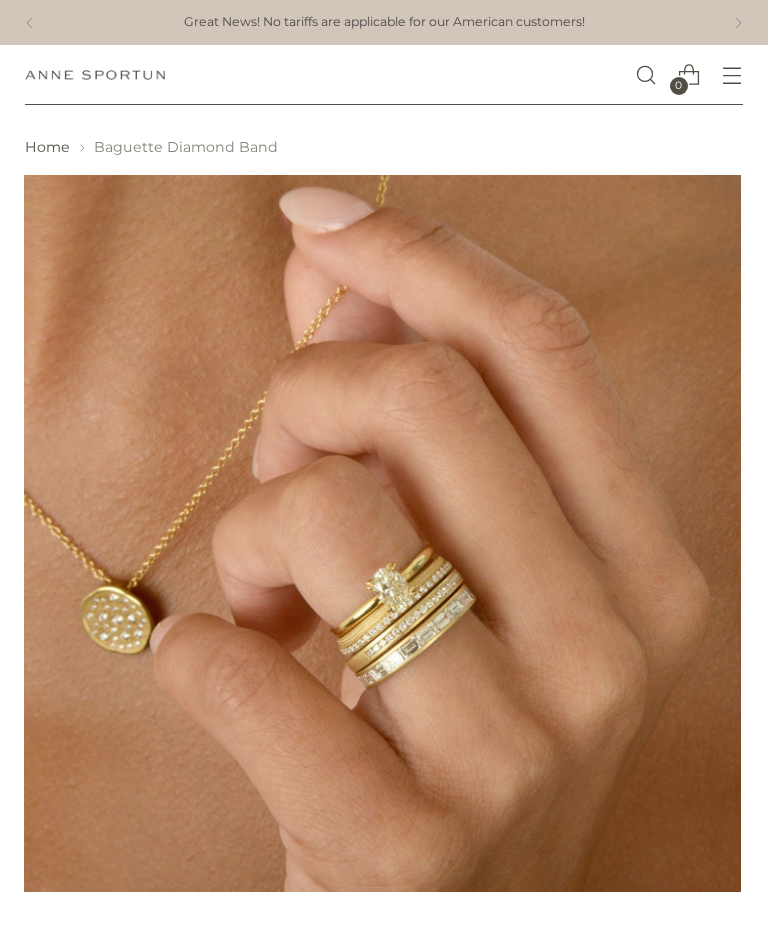 click at bounding box center (732, 75) 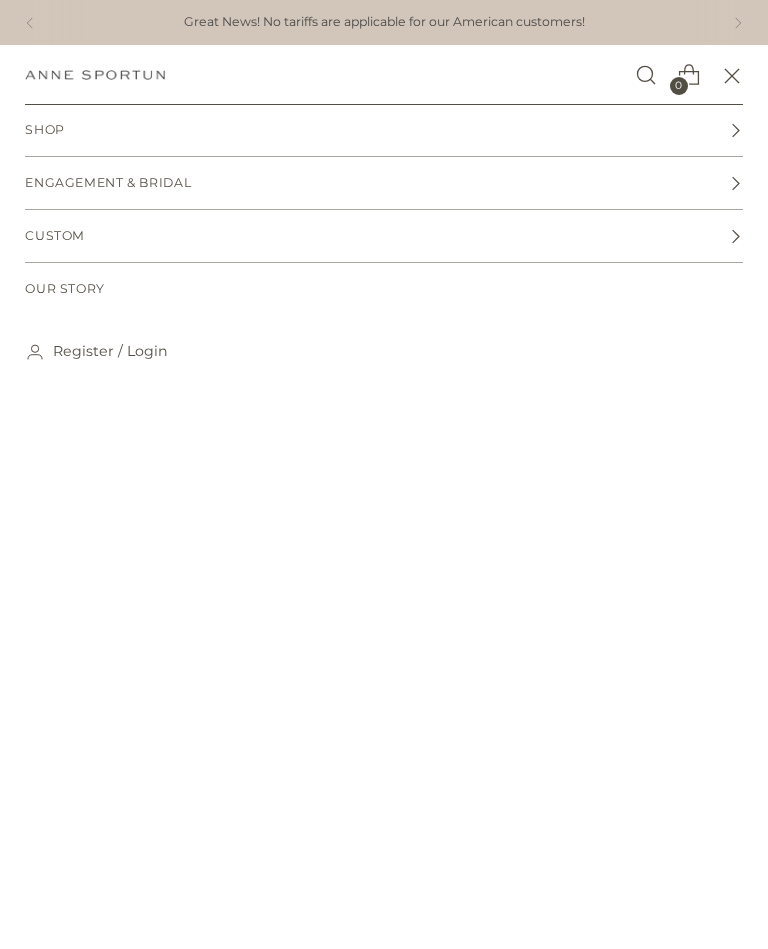 click at bounding box center (735, 130) 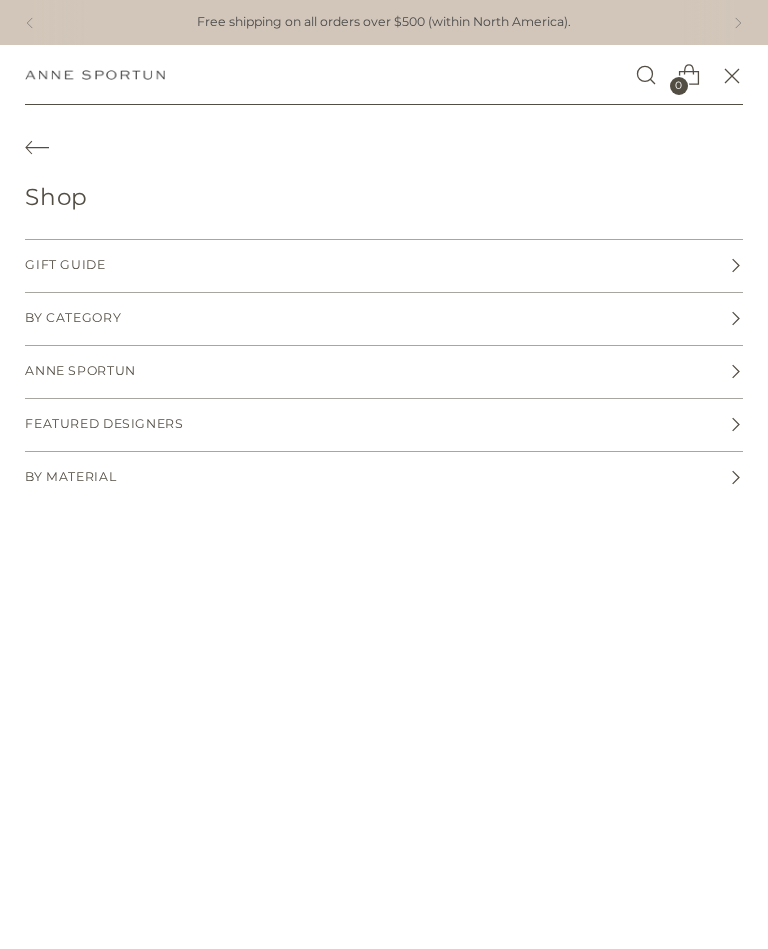 click on "By Category" at bounding box center (383, 266) 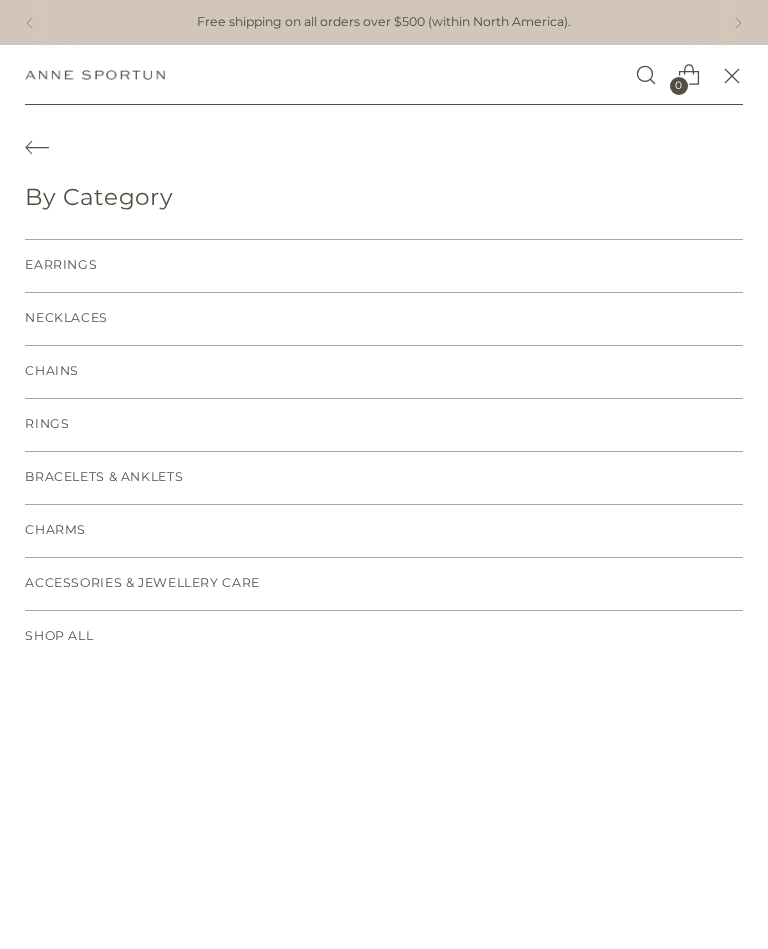 click on "Rings" at bounding box center [383, 425] 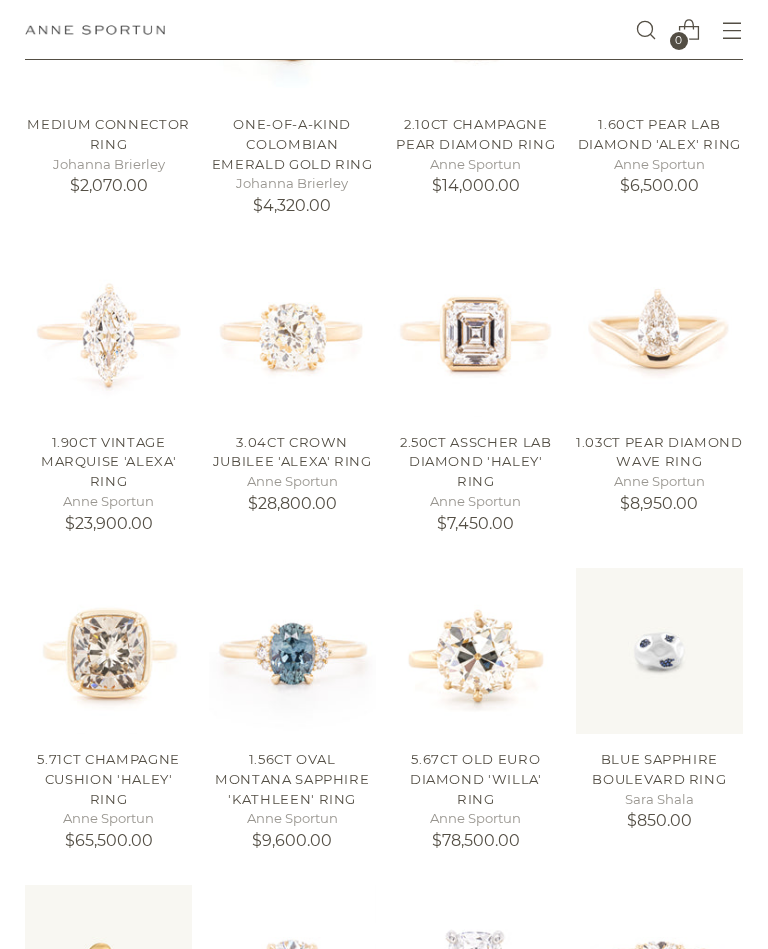 scroll, scrollTop: 523, scrollLeft: 0, axis: vertical 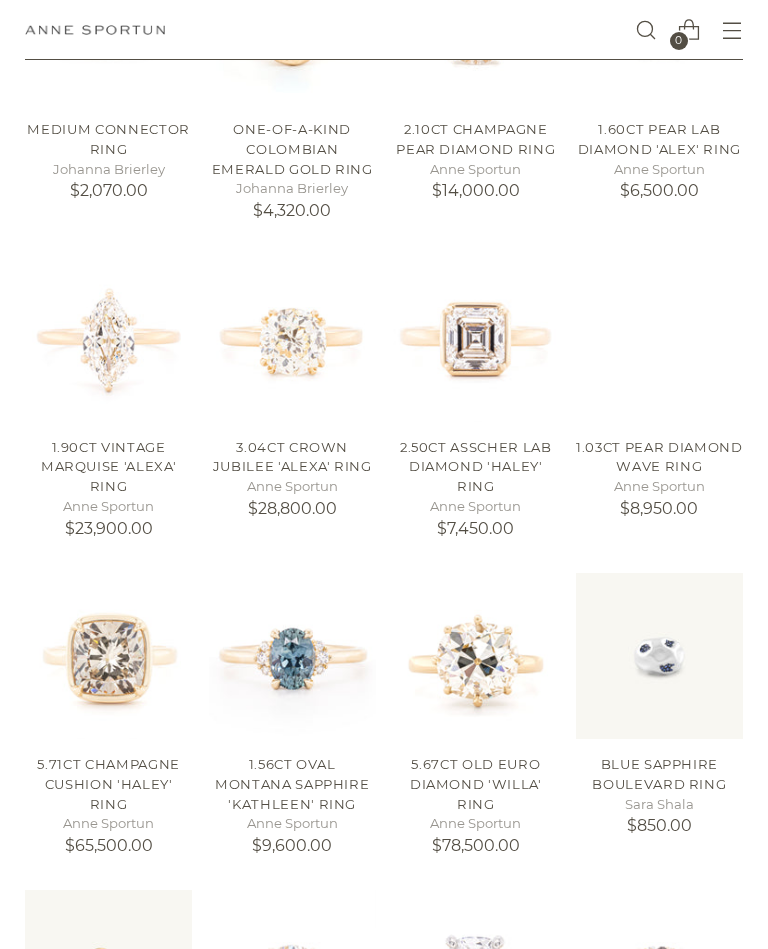 click at bounding box center (659, 338) 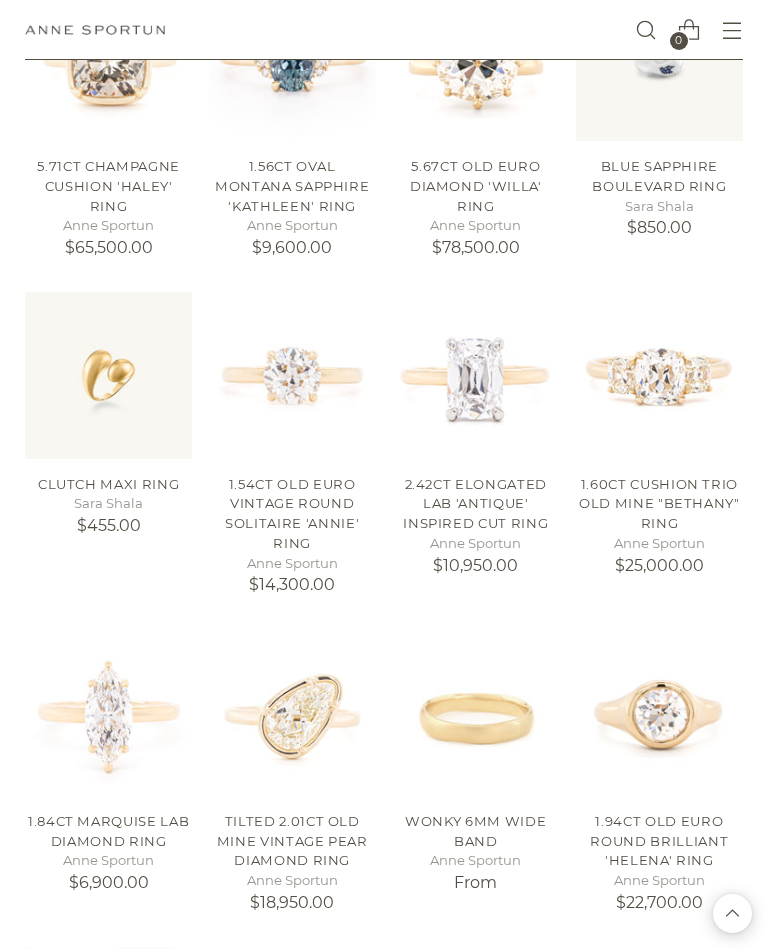 scroll, scrollTop: 1165, scrollLeft: 0, axis: vertical 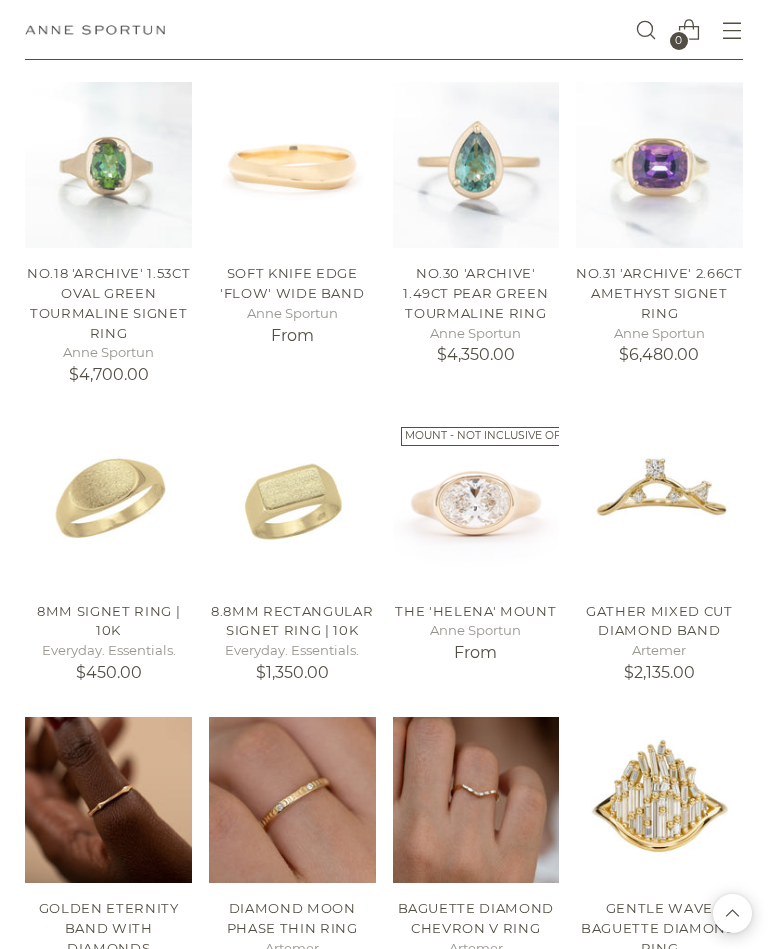 click at bounding box center [659, 502] 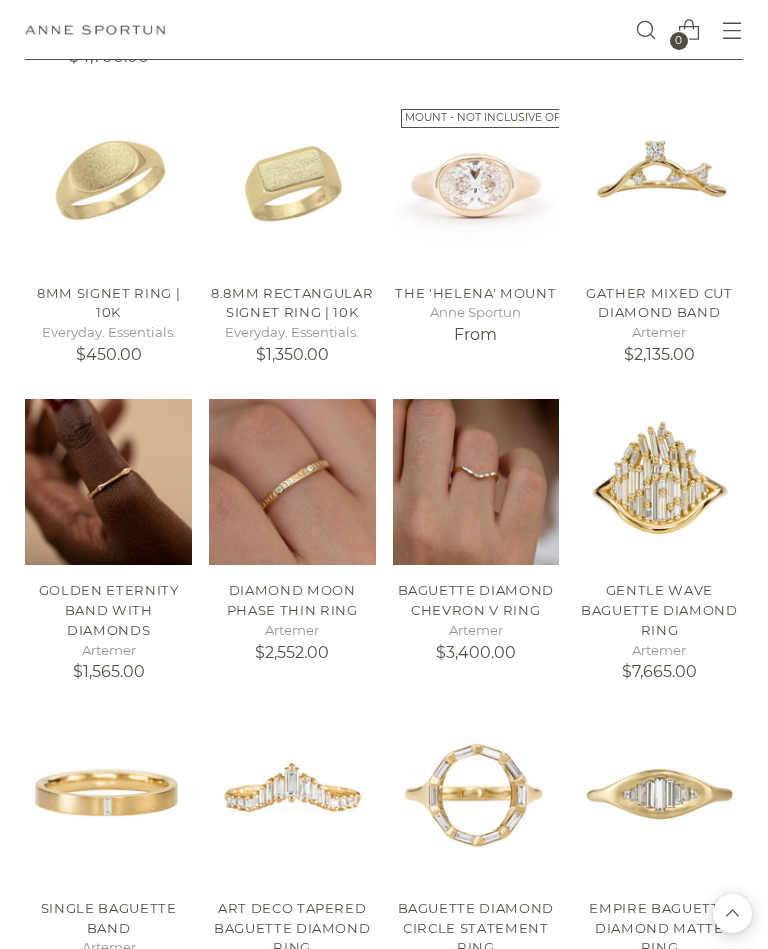 scroll, scrollTop: 4923, scrollLeft: 0, axis: vertical 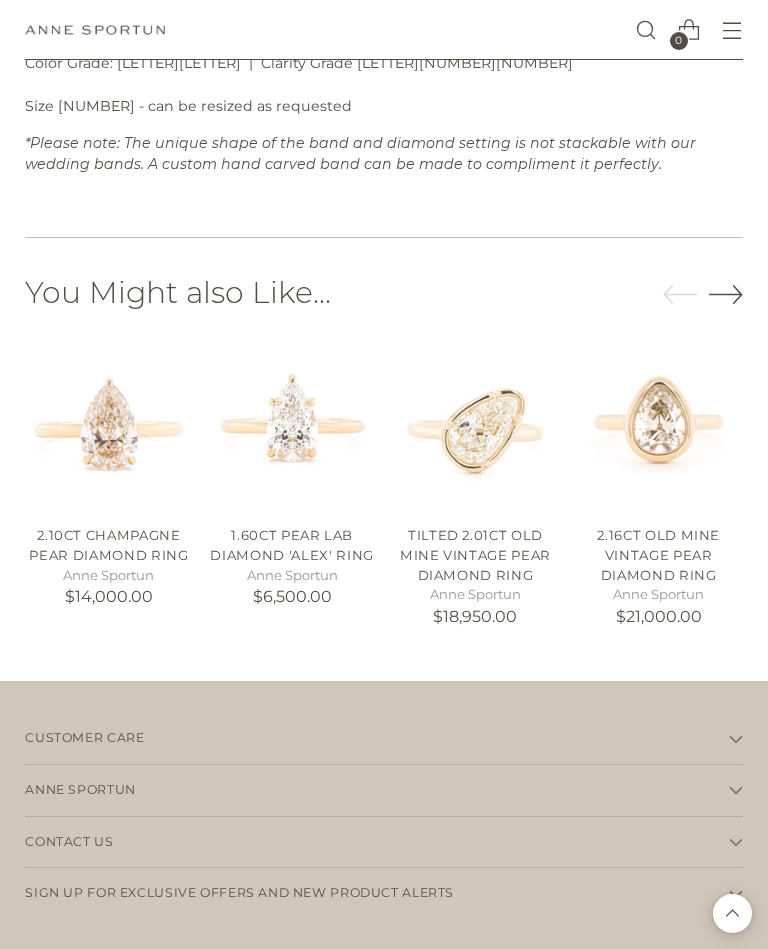 click on "Tilted 2.01ct Old Mine Vintage Pear Diamond Ring" at bounding box center (475, 554) 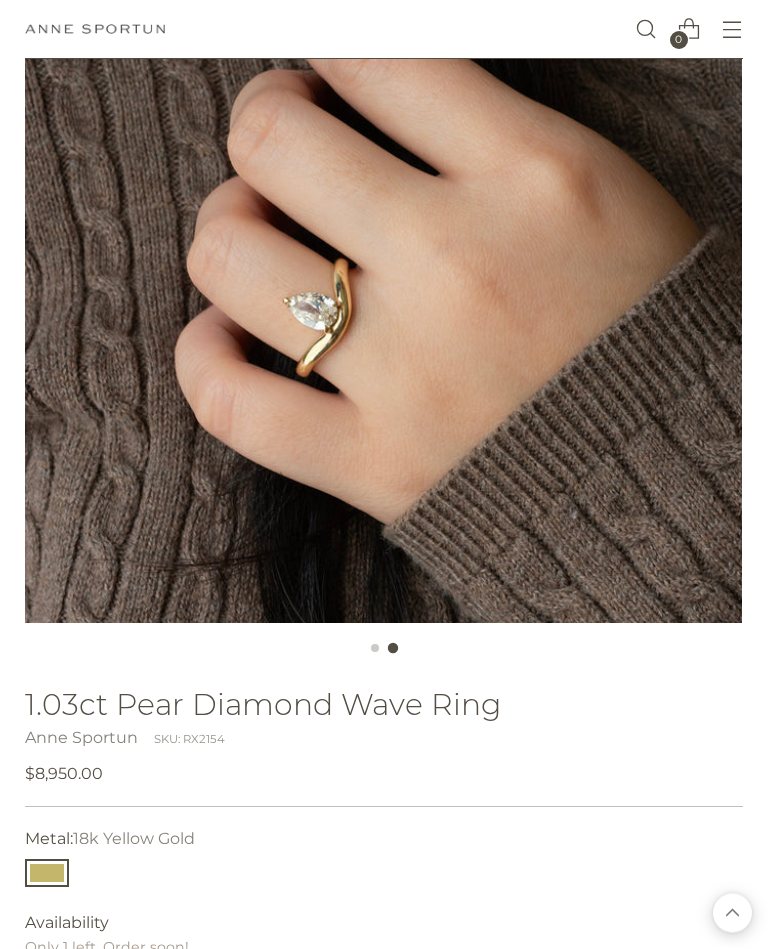 scroll, scrollTop: 0, scrollLeft: 0, axis: both 